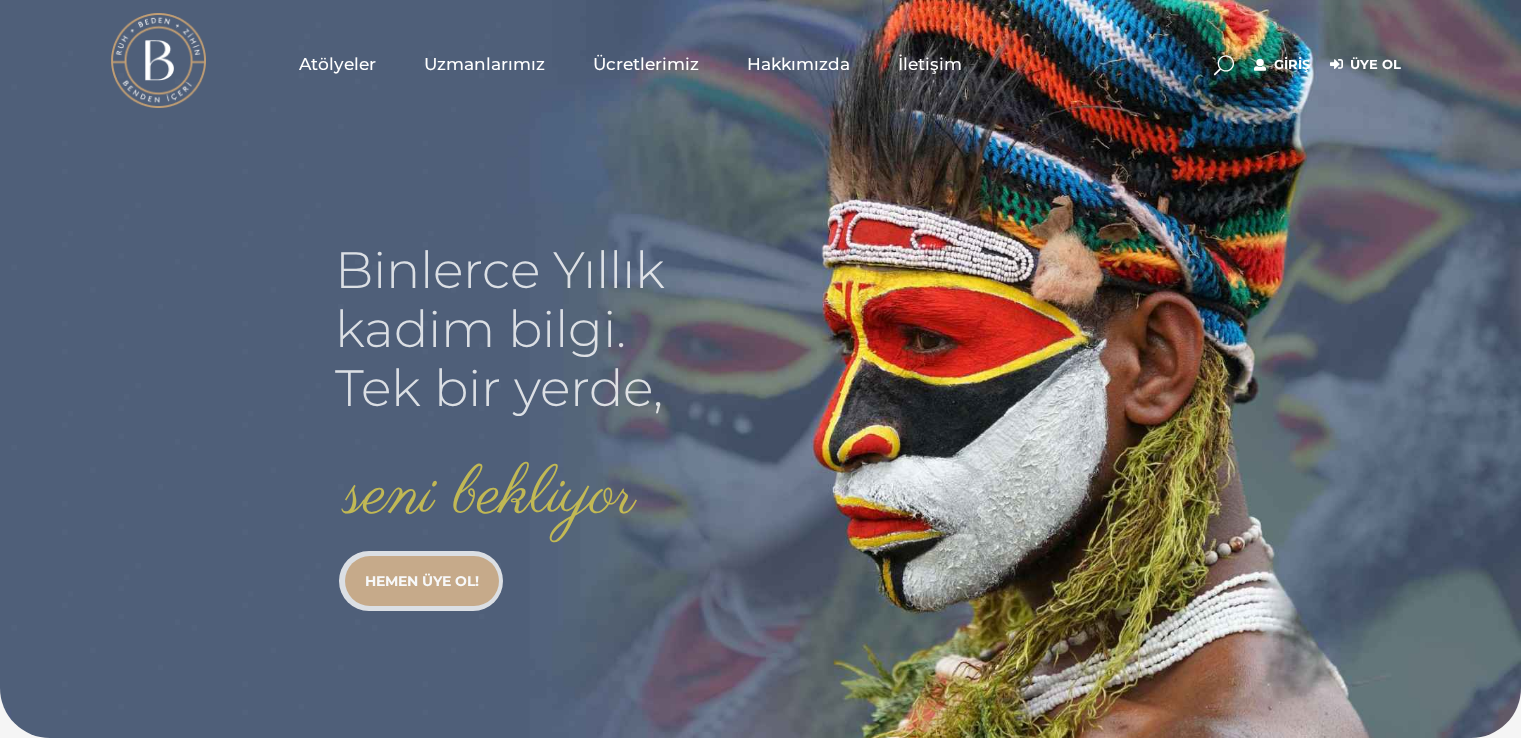 scroll, scrollTop: 0, scrollLeft: 0, axis: both 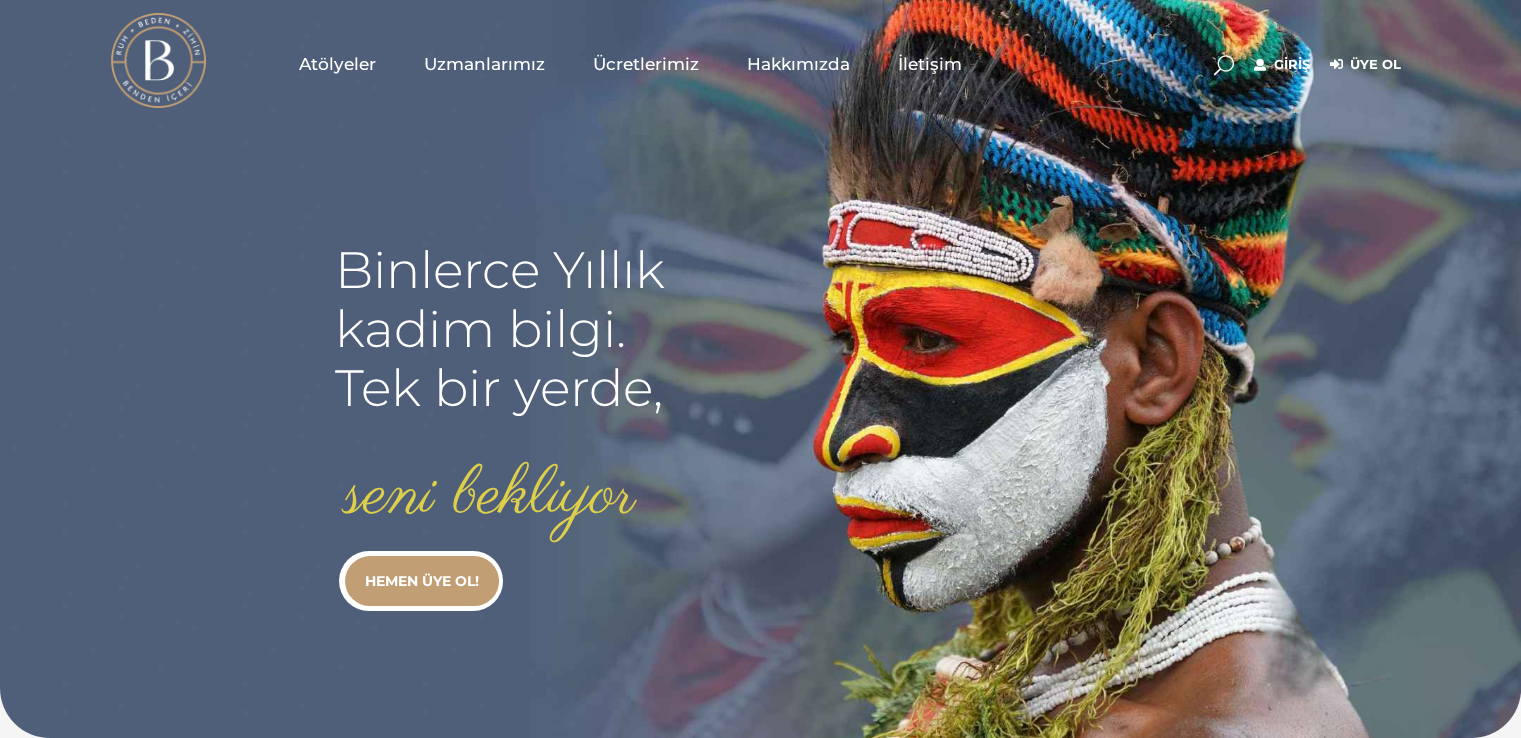 type on "[EMAIL]" 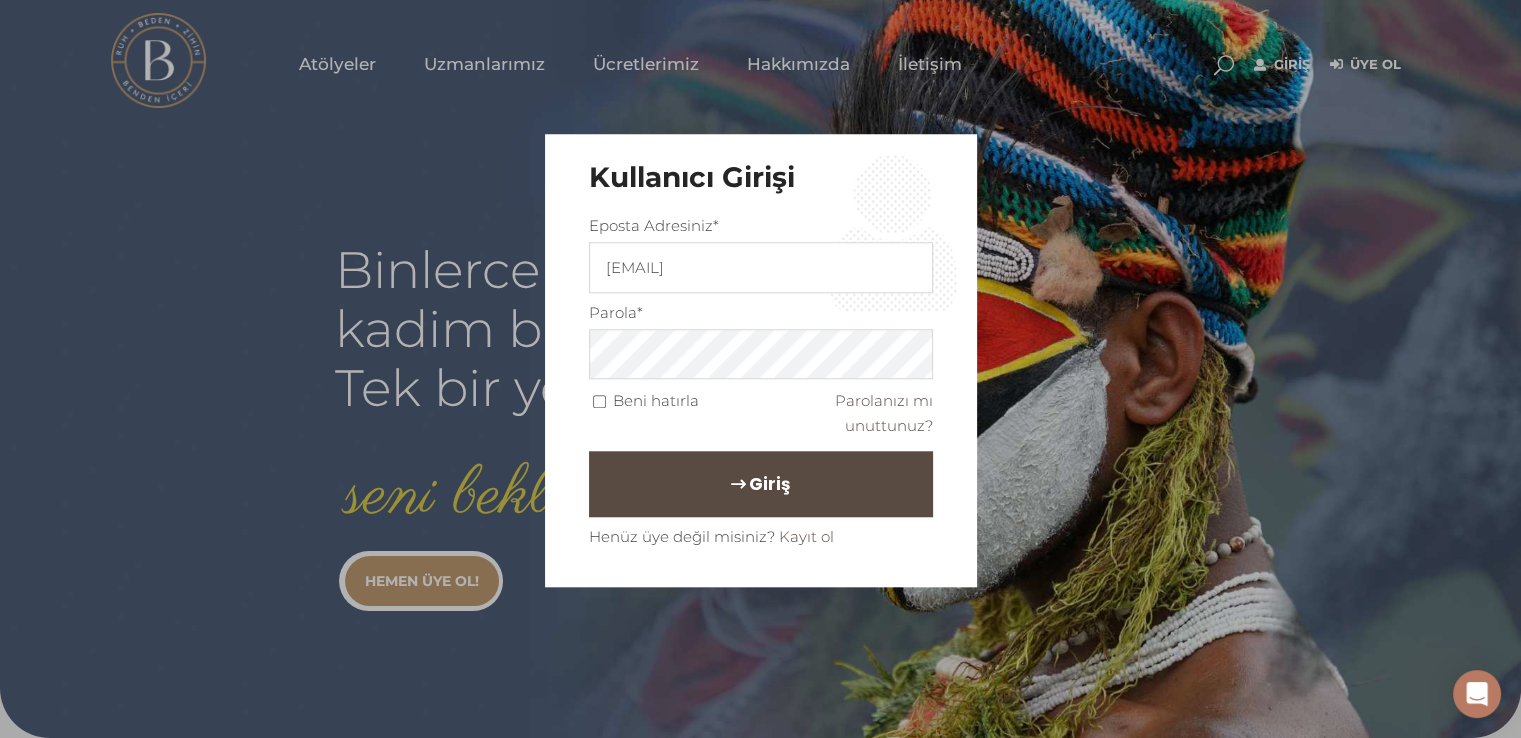 click on "Giriş" at bounding box center (769, 485) 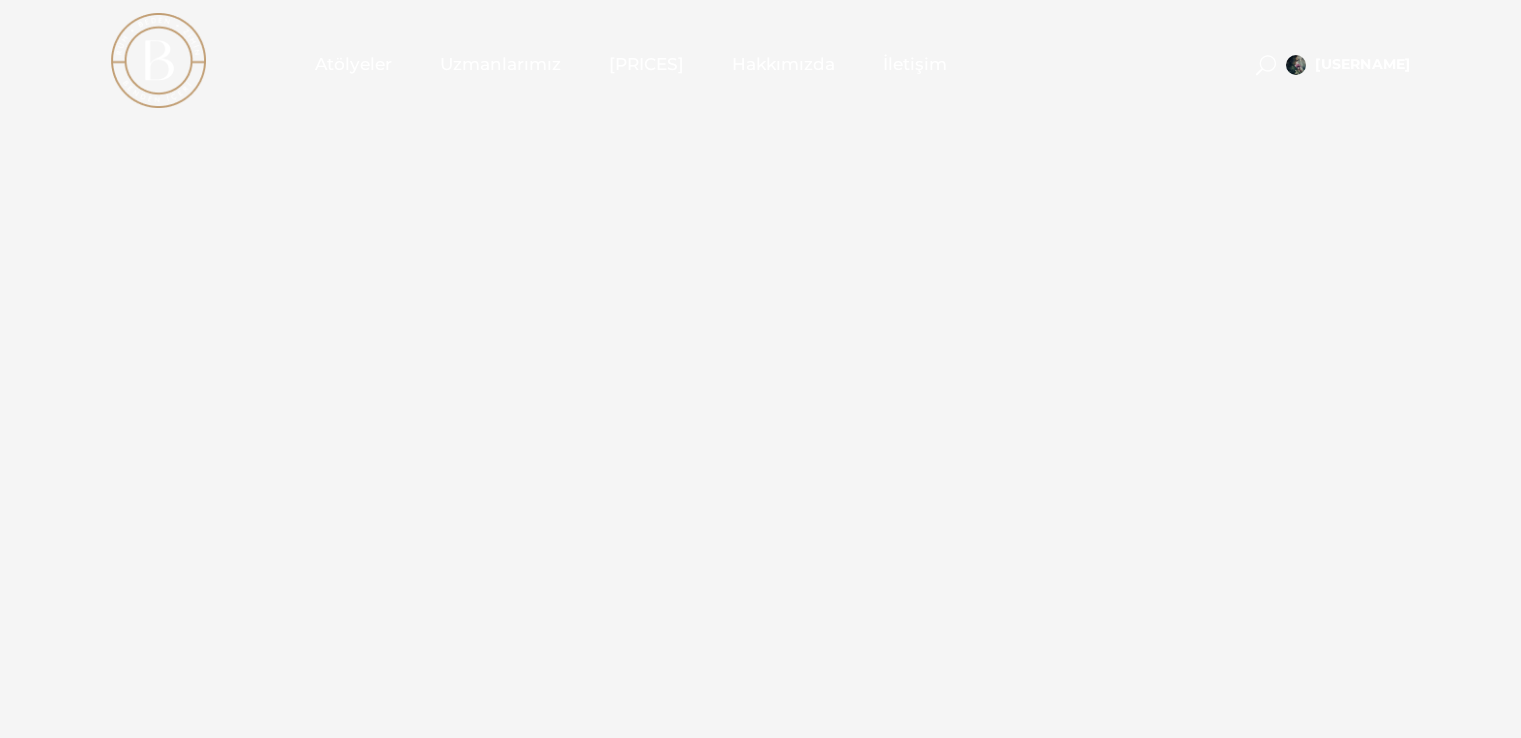 scroll, scrollTop: 0, scrollLeft: 0, axis: both 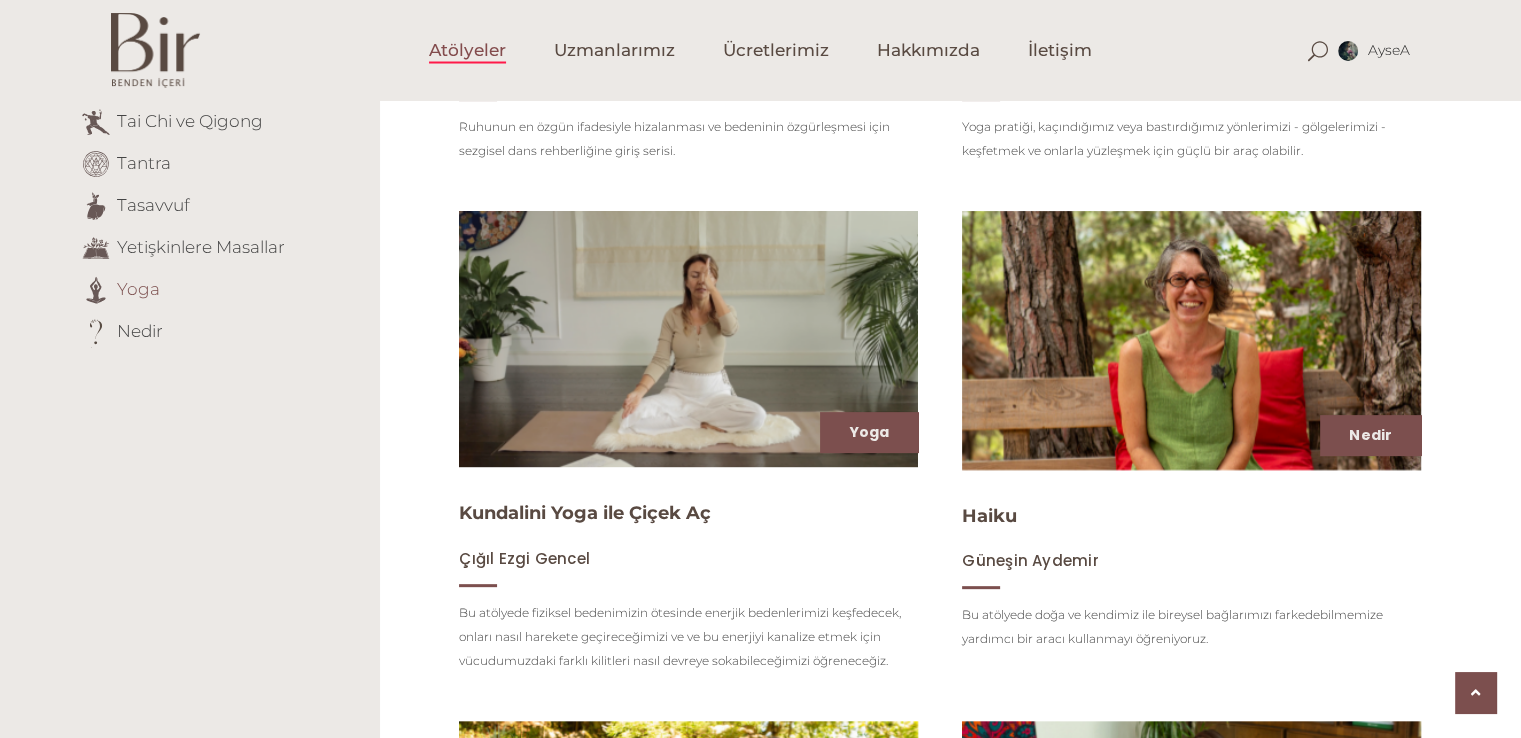 click on "Yoga" at bounding box center [138, 288] 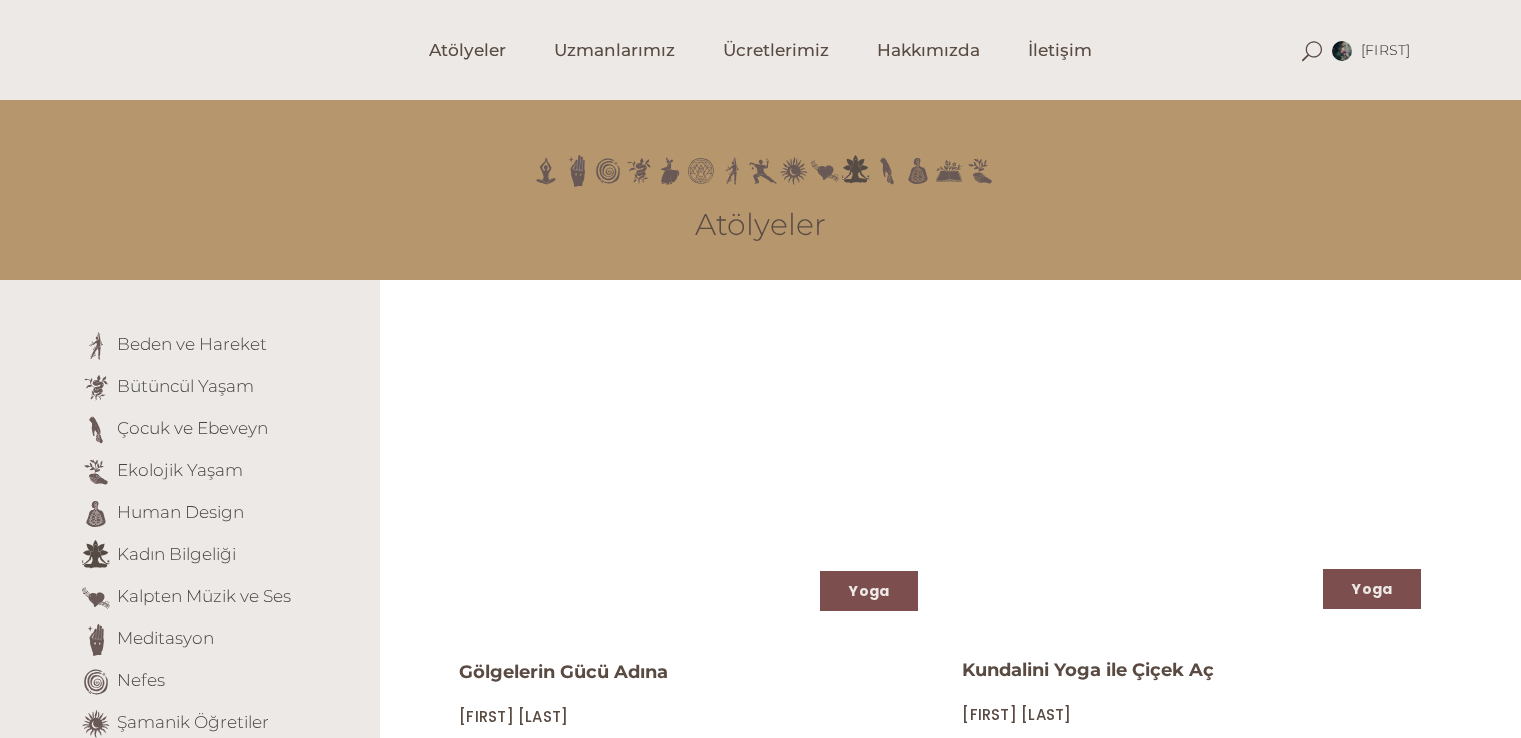 scroll, scrollTop: 0, scrollLeft: 0, axis: both 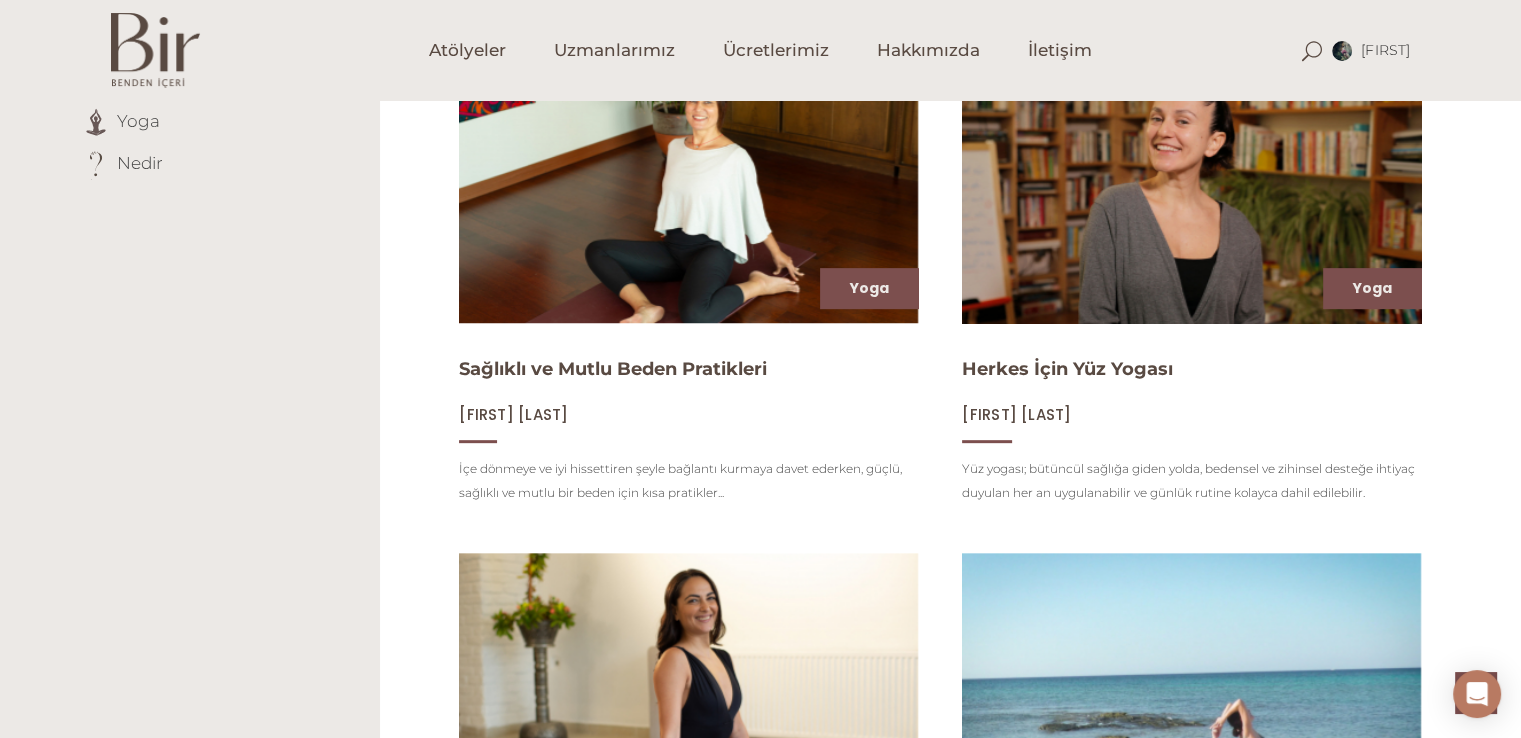 click at bounding box center (1191, 194) 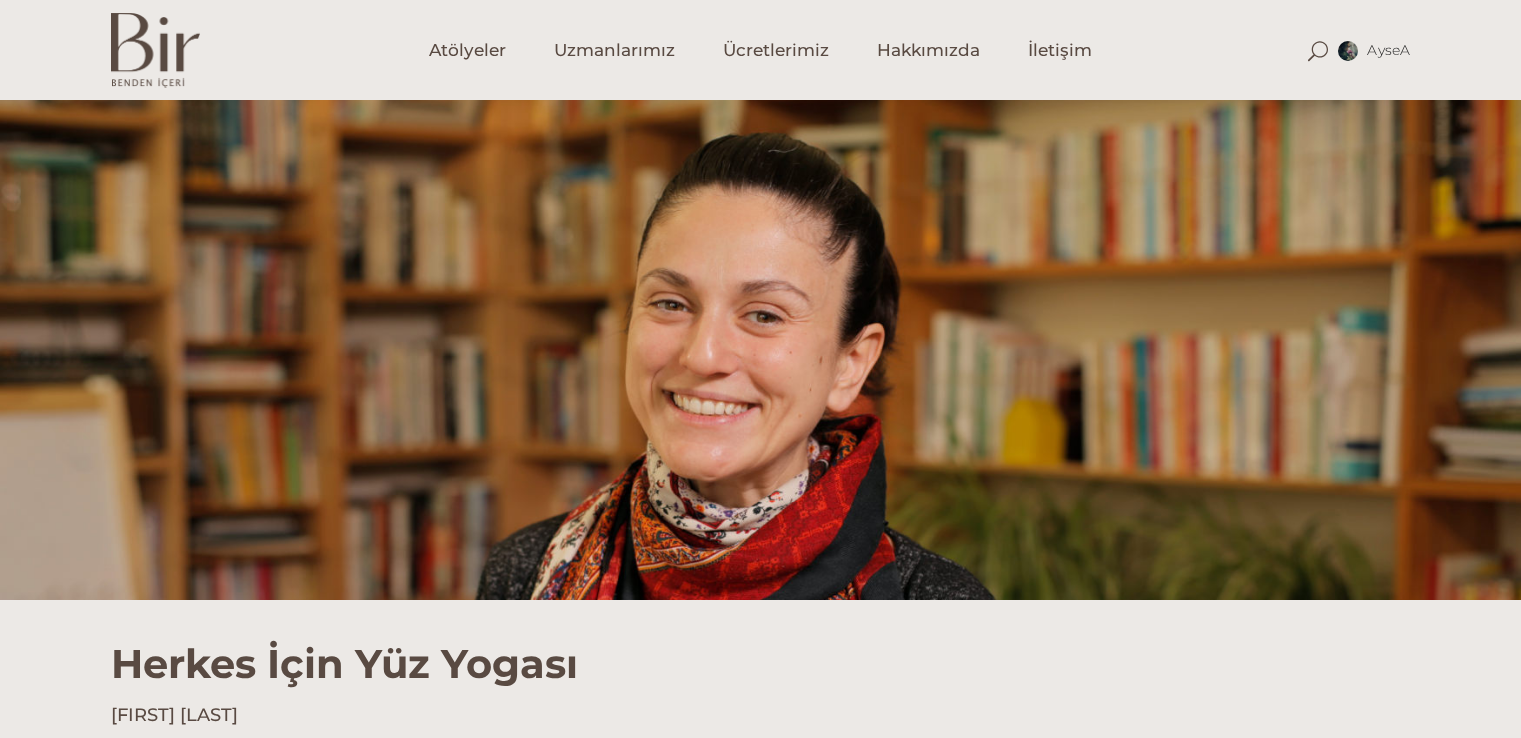 scroll, scrollTop: 0, scrollLeft: 0, axis: both 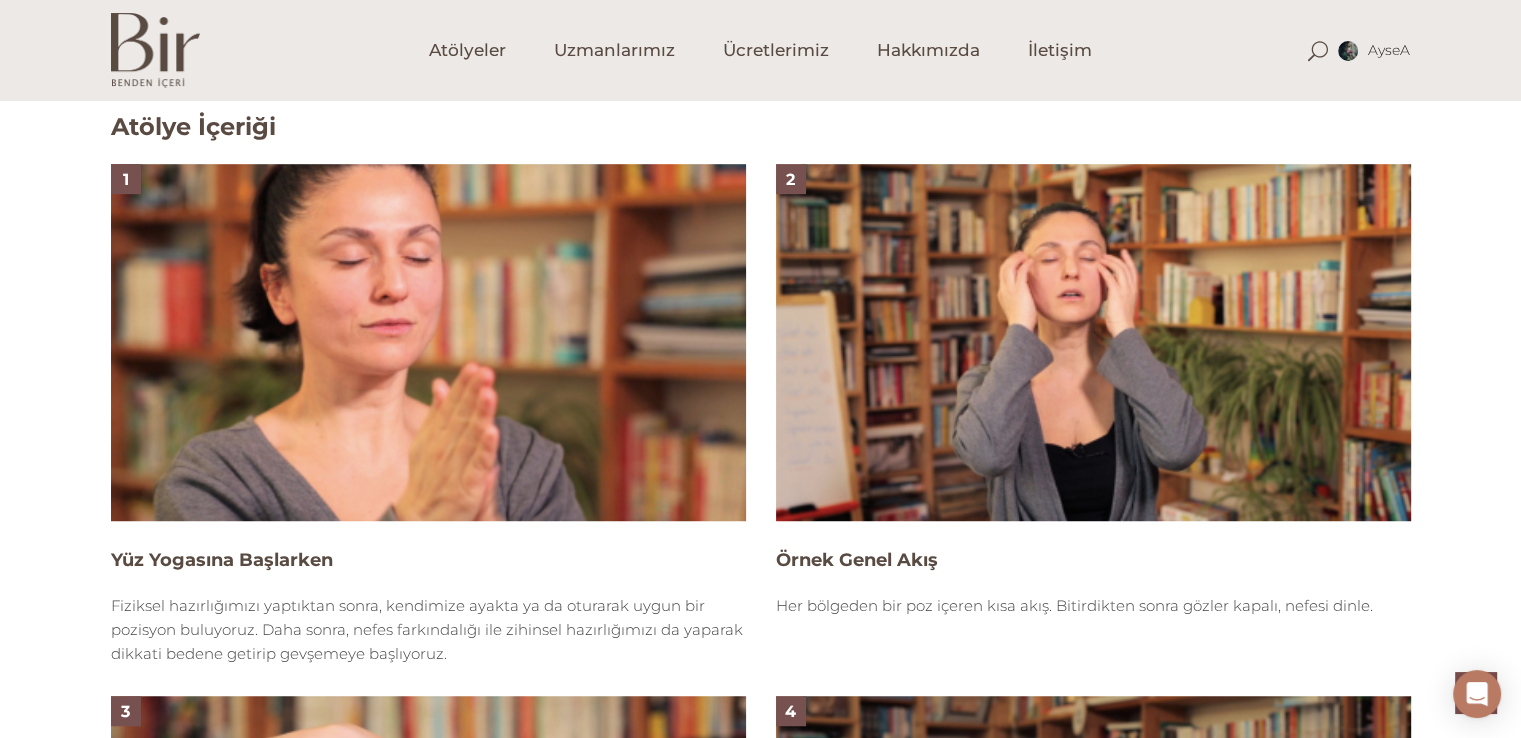 click at bounding box center (428, 342) 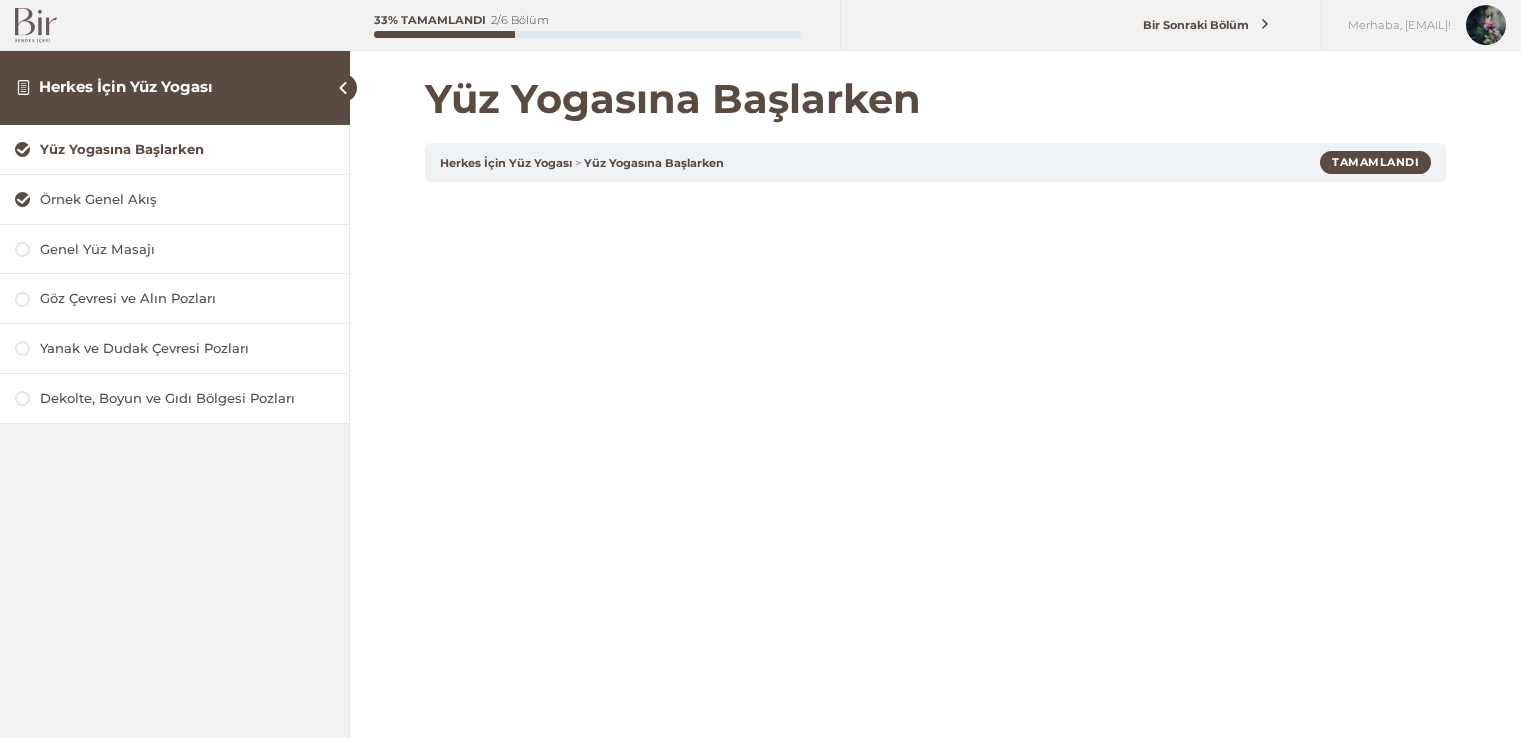 scroll, scrollTop: 0, scrollLeft: 0, axis: both 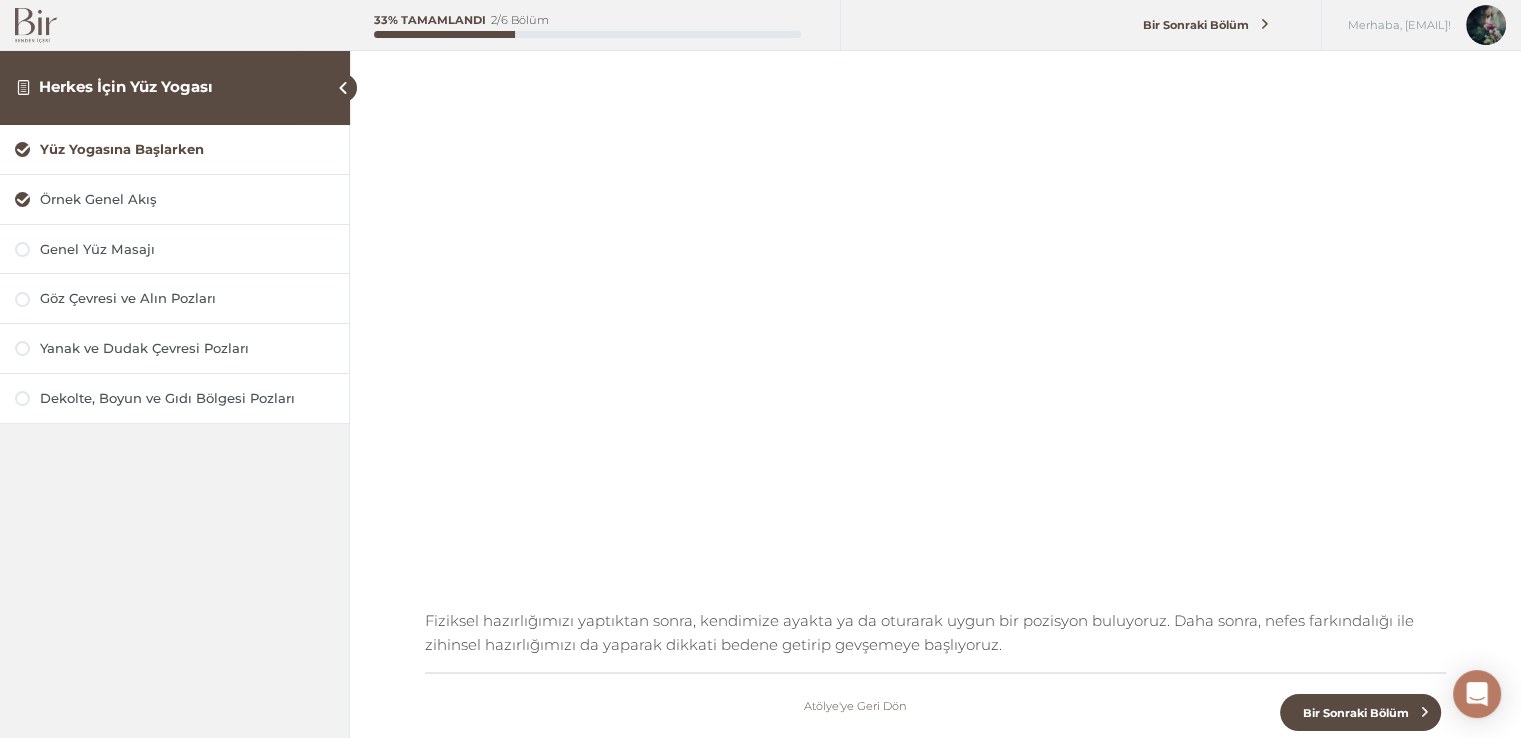click on "Yüz Yogasına Başlarken" at bounding box center (187, 149) 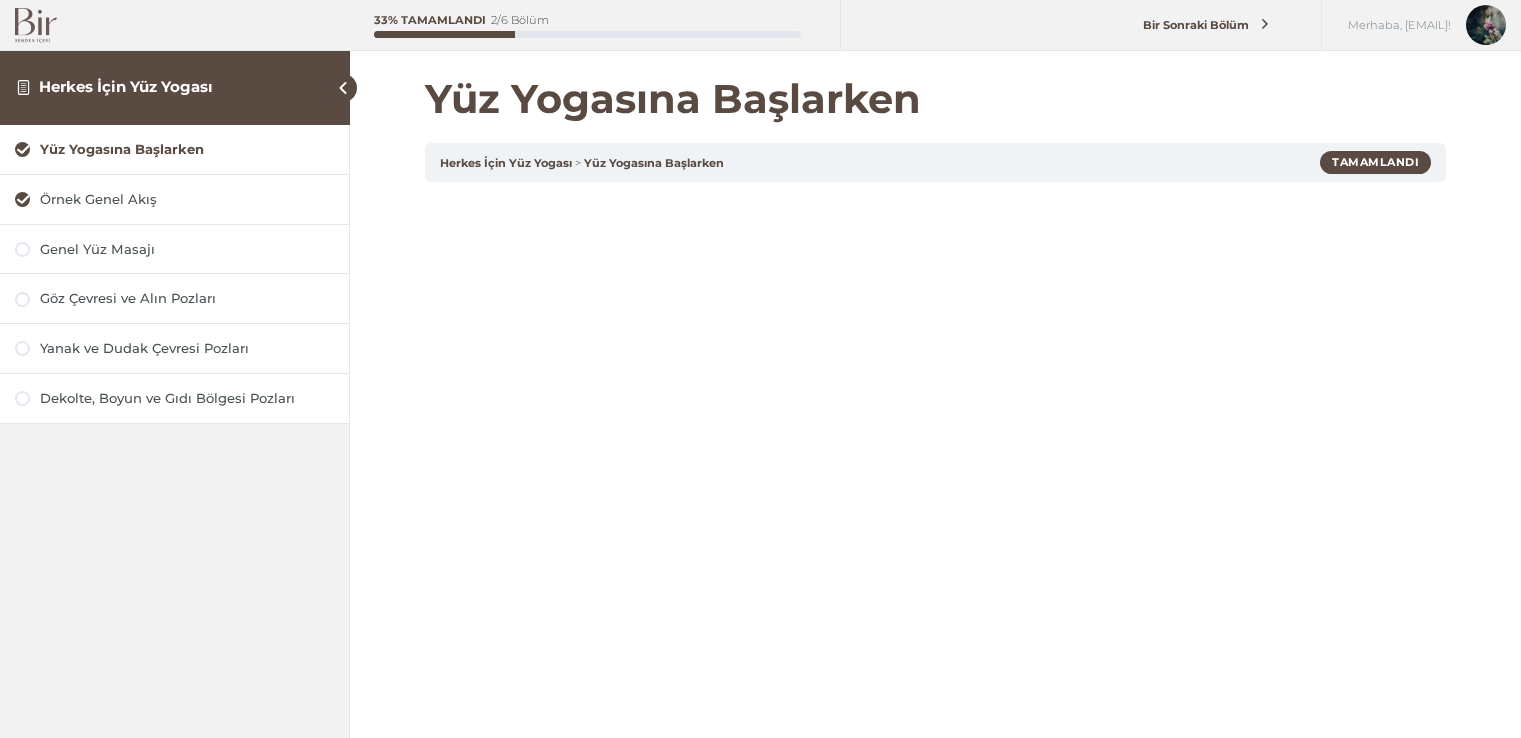 scroll, scrollTop: 0, scrollLeft: 0, axis: both 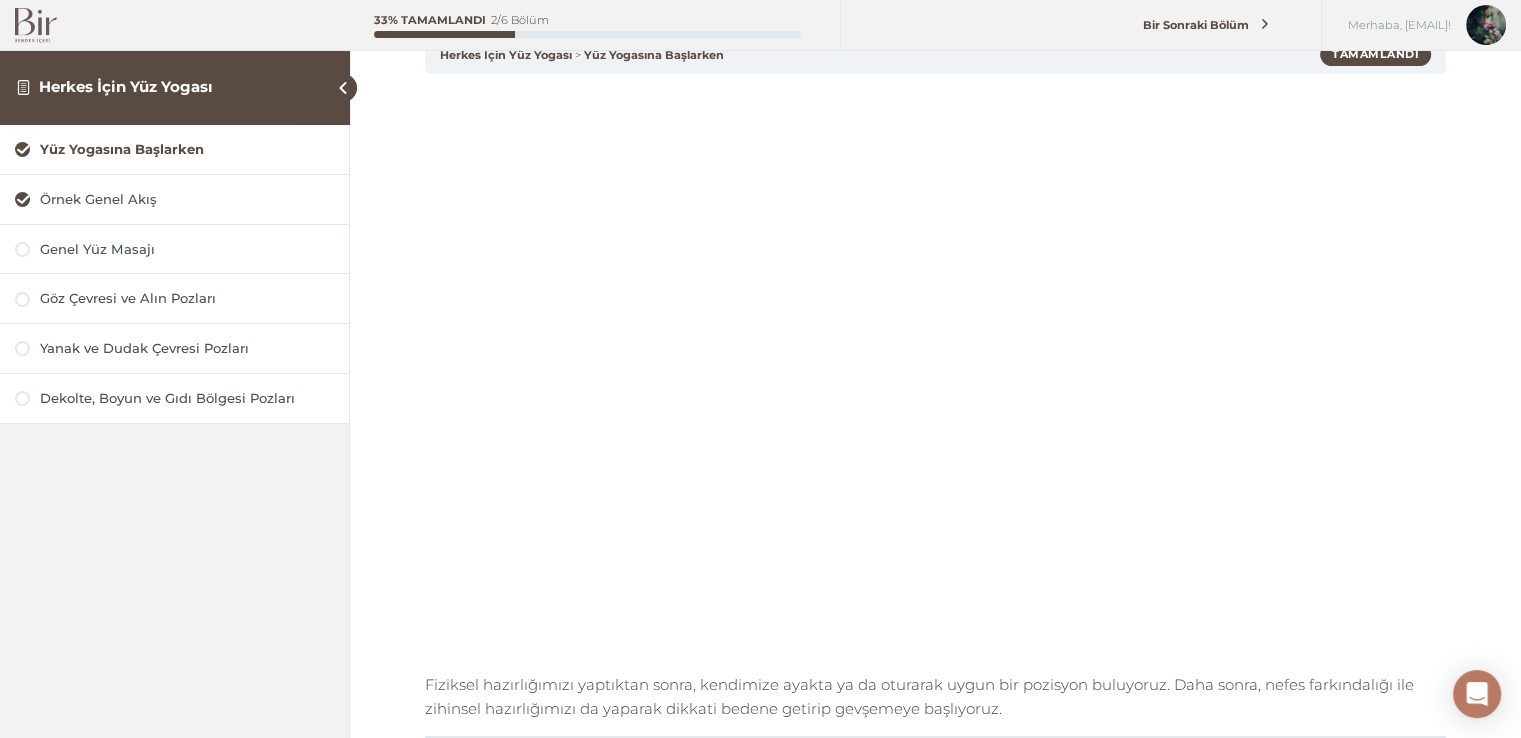 click on "Yüz Yogasına Başlarken
Herkes İçin Yüz Yogası
Yüz Yogasına Başlarken
Tamamlandı
Fiziksel hazırlığımızı yaptıktan sonra, kendimize ayakta ya da oturarak uygun bir pozisyon buluyoruz. Daha sonra, nefes farkındalığı ile zihinsel hazırlığımızı da yaparak dikkati bedene getirip gevşemeye başlıyoruz.
Atölye'ye Geri Dön
Bir Sonraki Bölüm
Bir yorum yapın
Yorum Yapın  Yanıtı iptal et AyseA olarak oturum açıldı: .  Profilinizi düzenleyin .  Oturumu kapat   Gerekli alanlar  *  ile işaretlenmişlerdir Yorum  *   Yorum gönder" at bounding box center [935, 455] 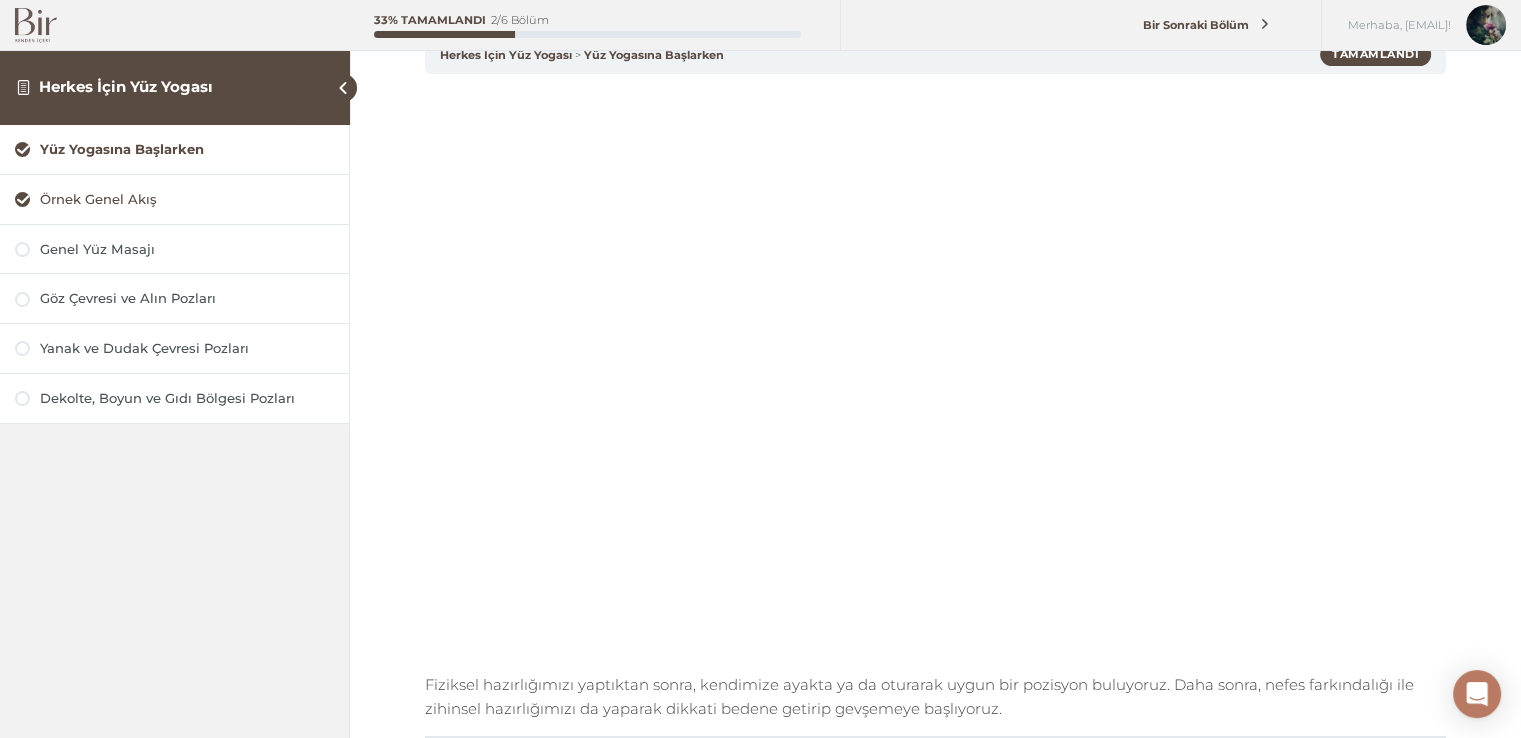 click on "Örnek Genel Akış" at bounding box center (187, 199) 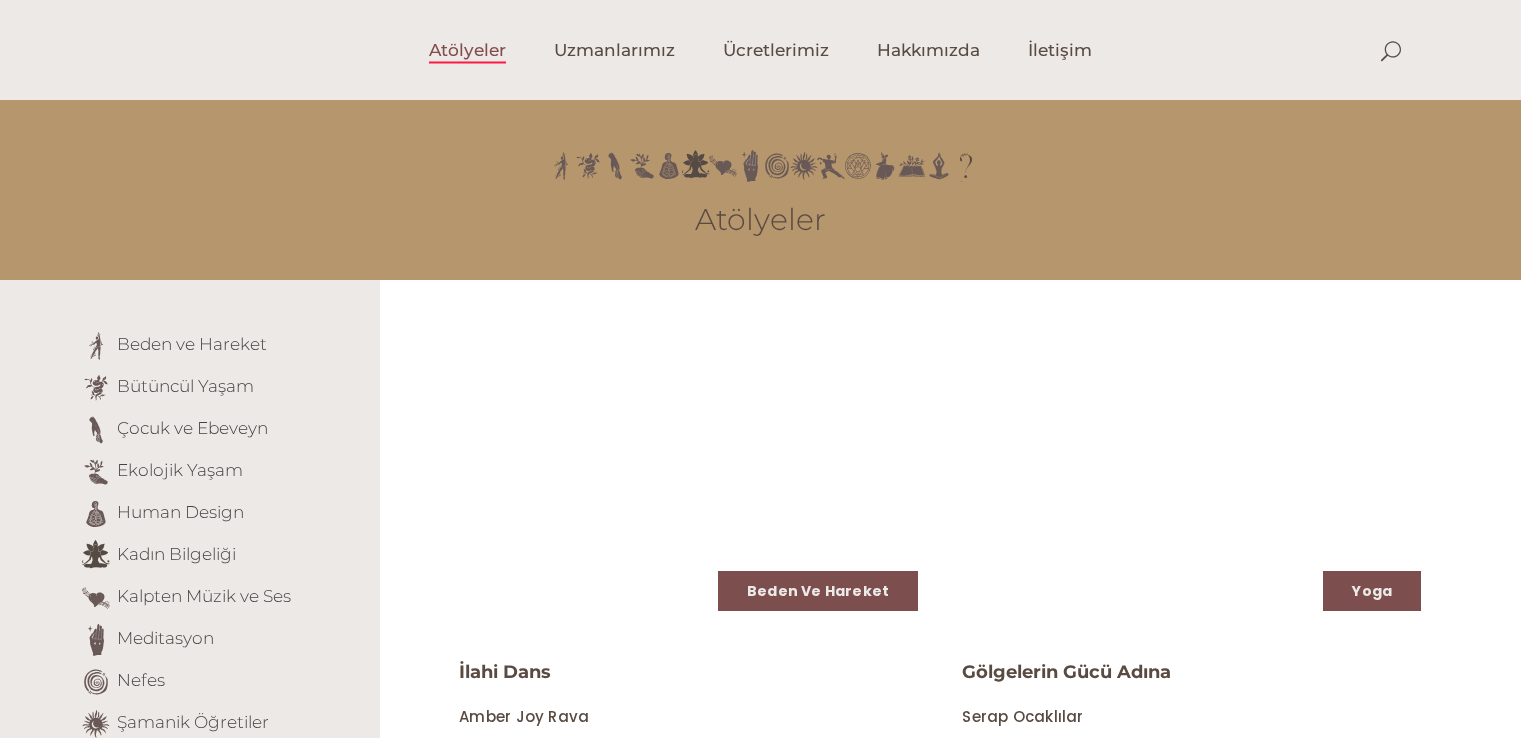 scroll, scrollTop: 644, scrollLeft: 0, axis: vertical 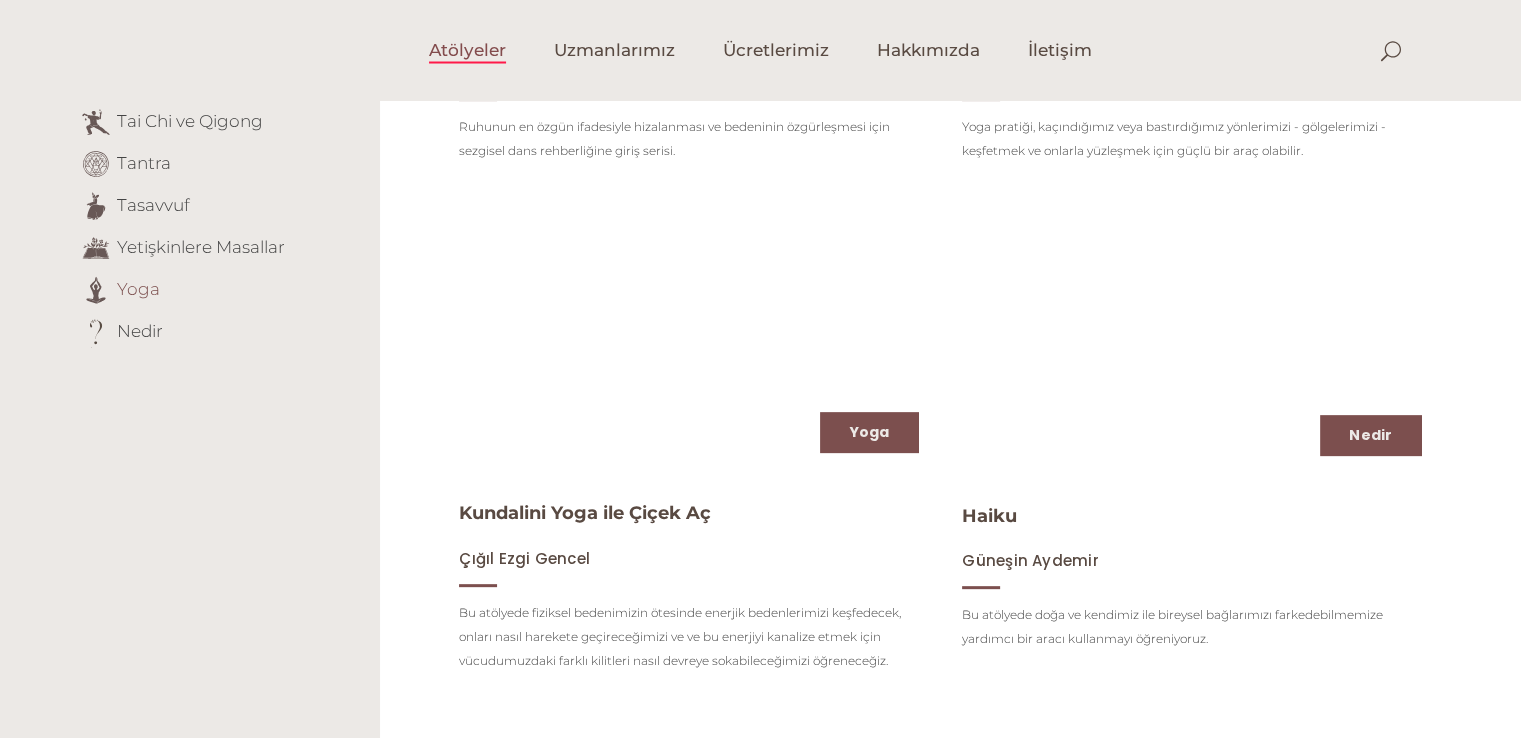 click on "Yoga" at bounding box center (138, 288) 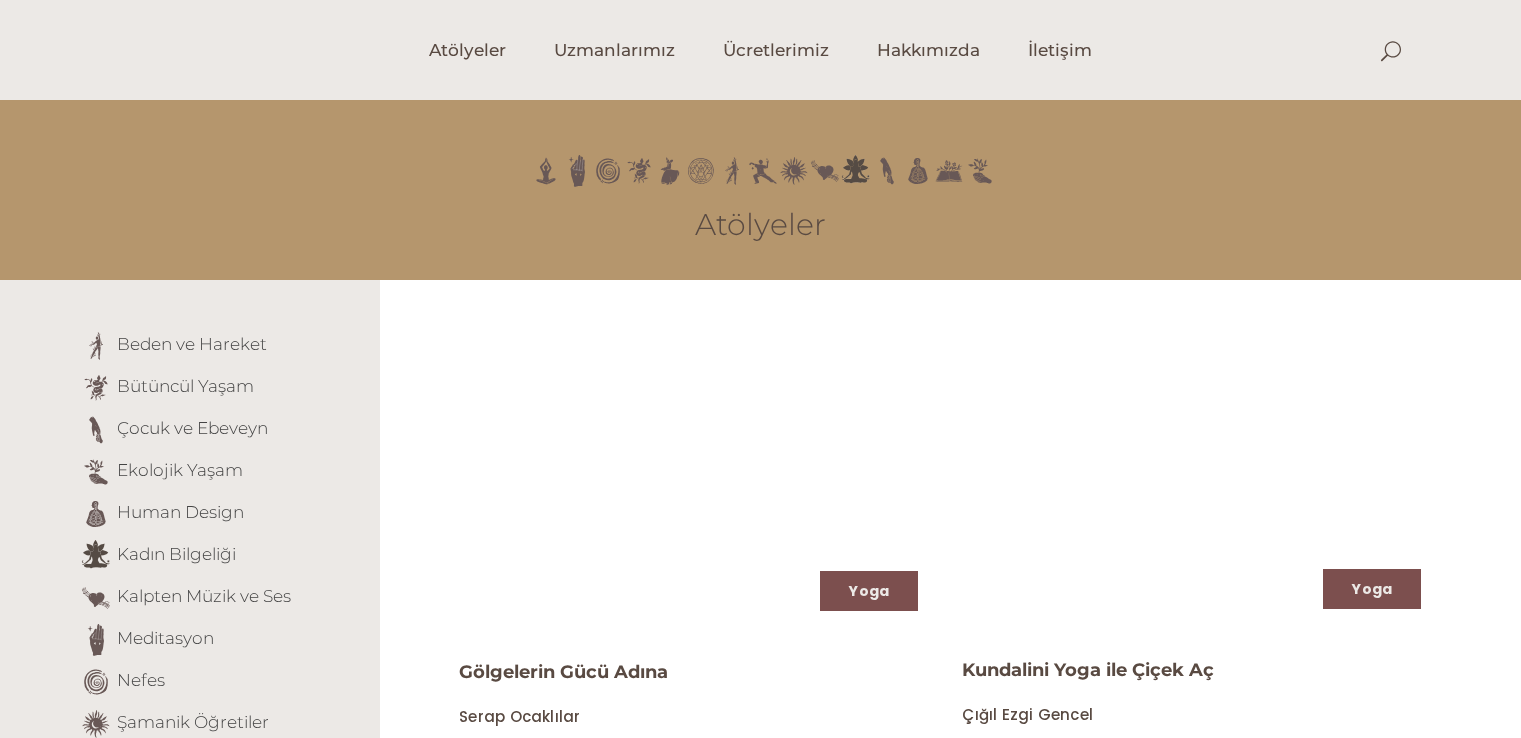 scroll, scrollTop: 0, scrollLeft: 0, axis: both 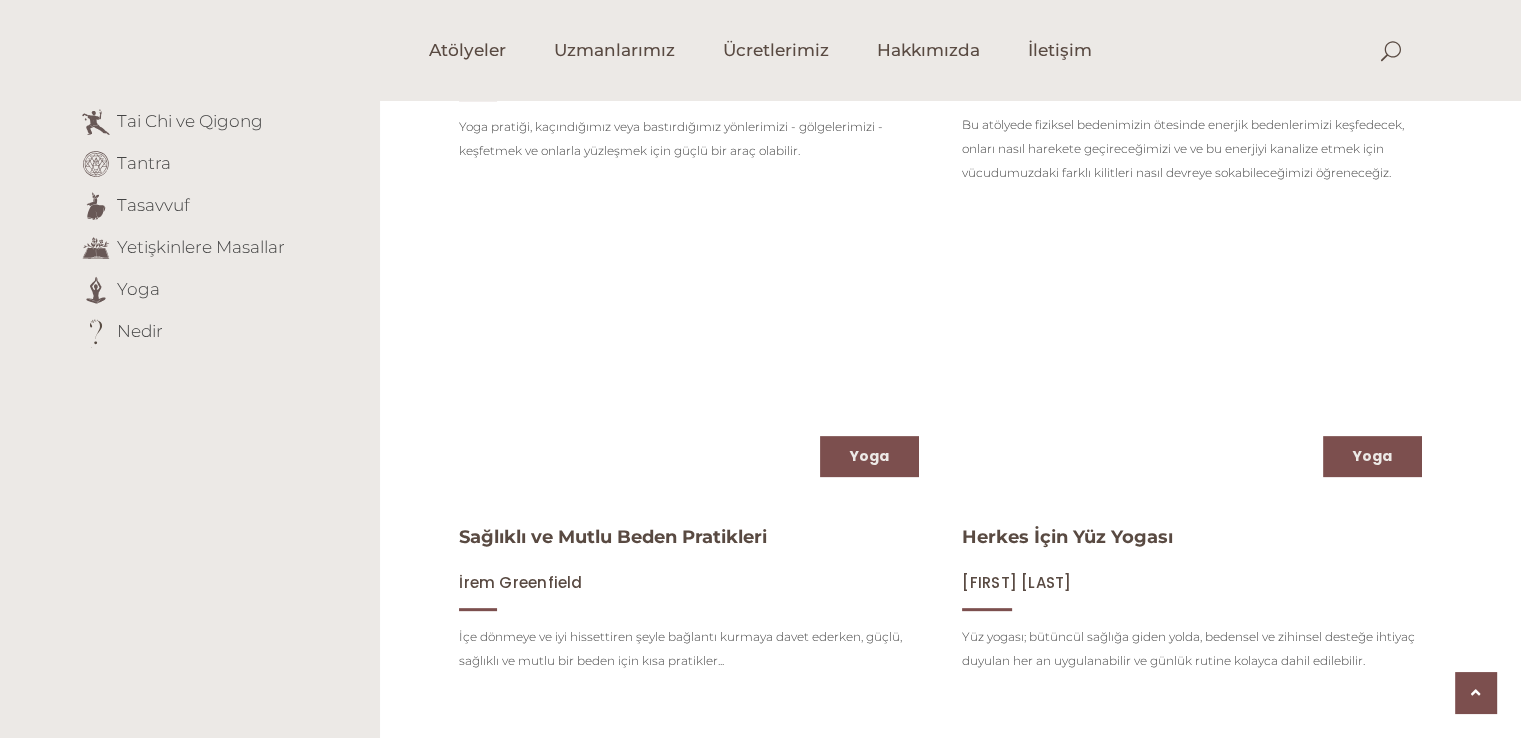 click at bounding box center [1191, 362] 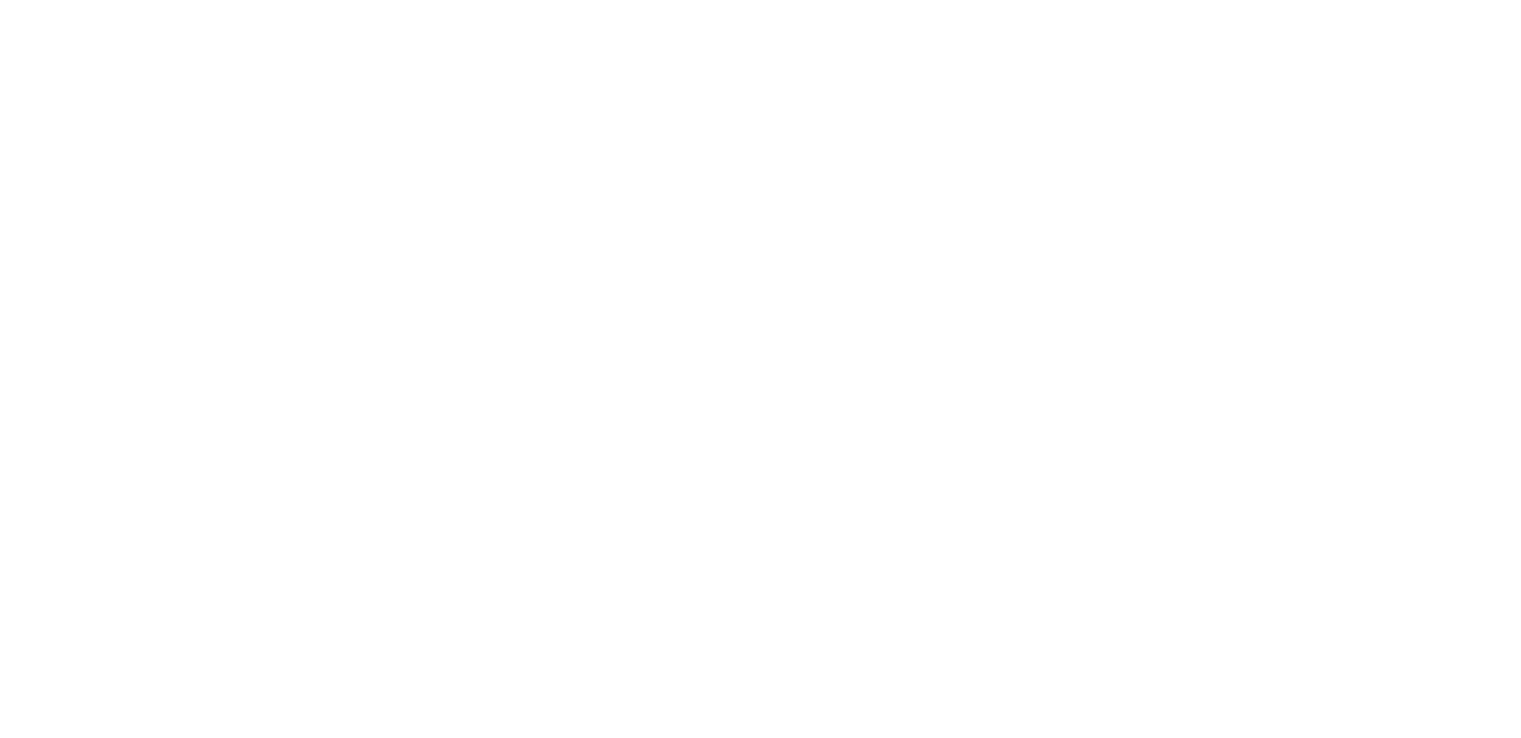 scroll, scrollTop: 0, scrollLeft: 0, axis: both 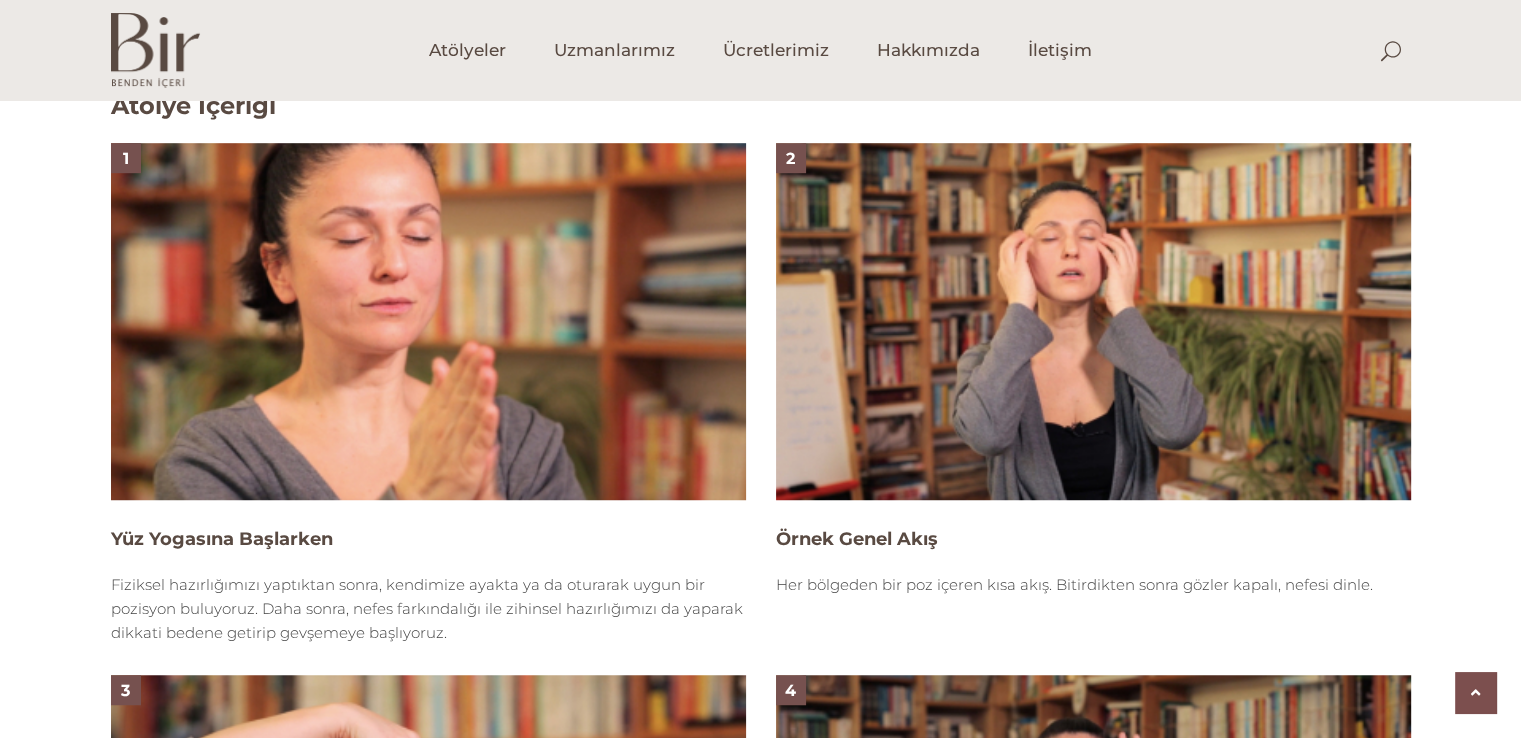 click at bounding box center (1093, 321) 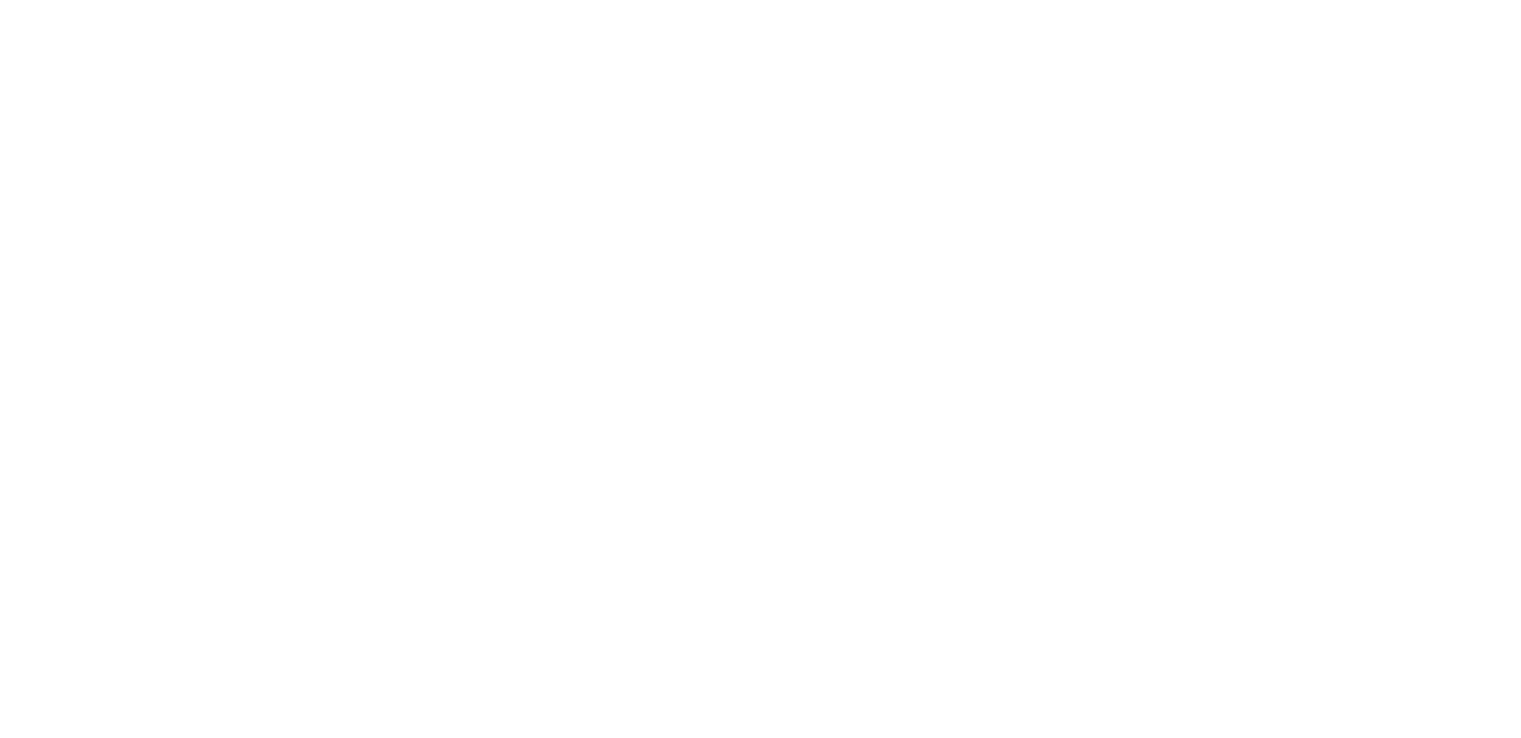 scroll, scrollTop: 0, scrollLeft: 0, axis: both 